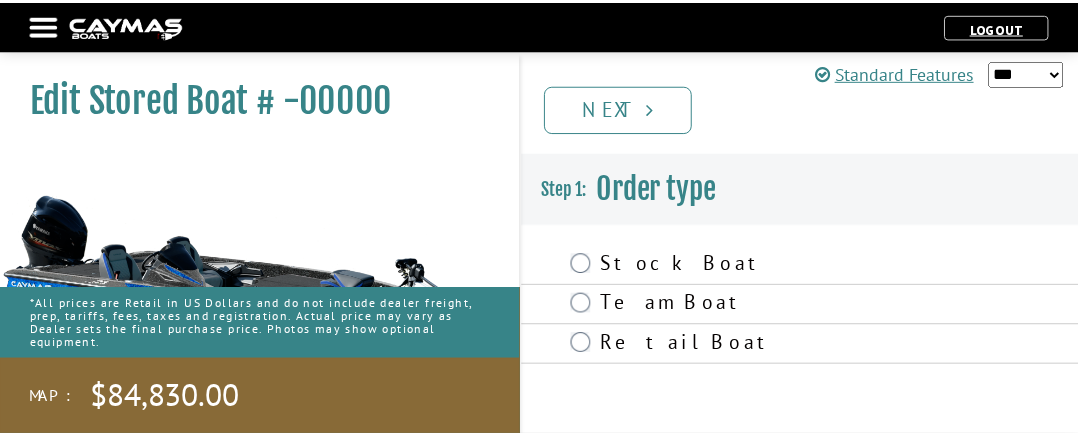 scroll, scrollTop: 0, scrollLeft: 0, axis: both 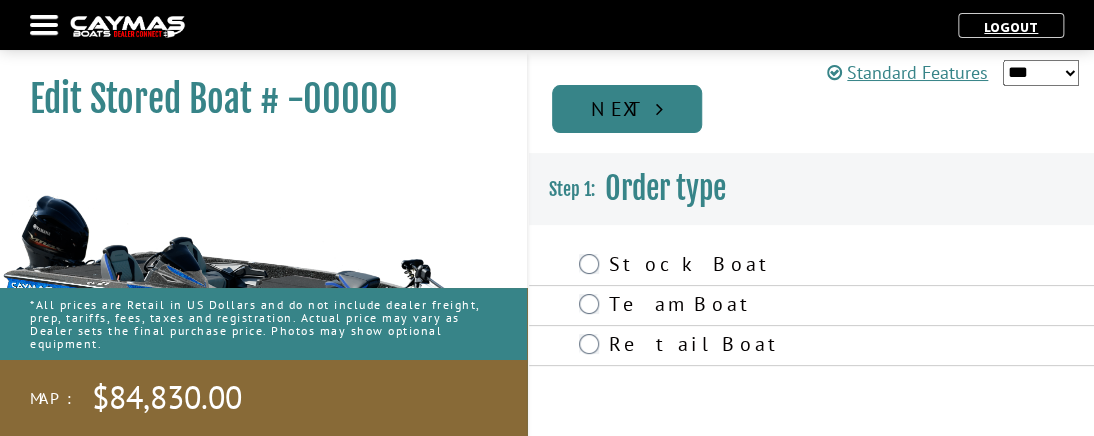 click on "Next" at bounding box center [627, 109] 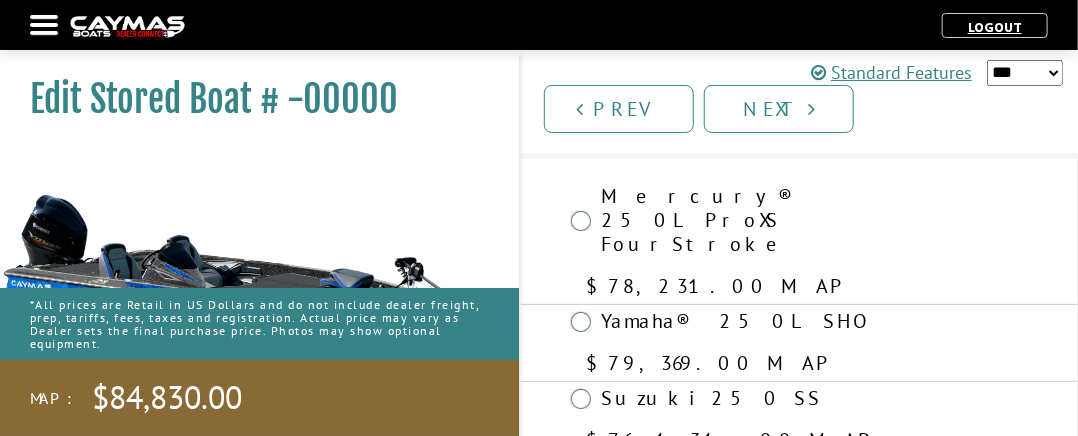 scroll, scrollTop: 100, scrollLeft: 0, axis: vertical 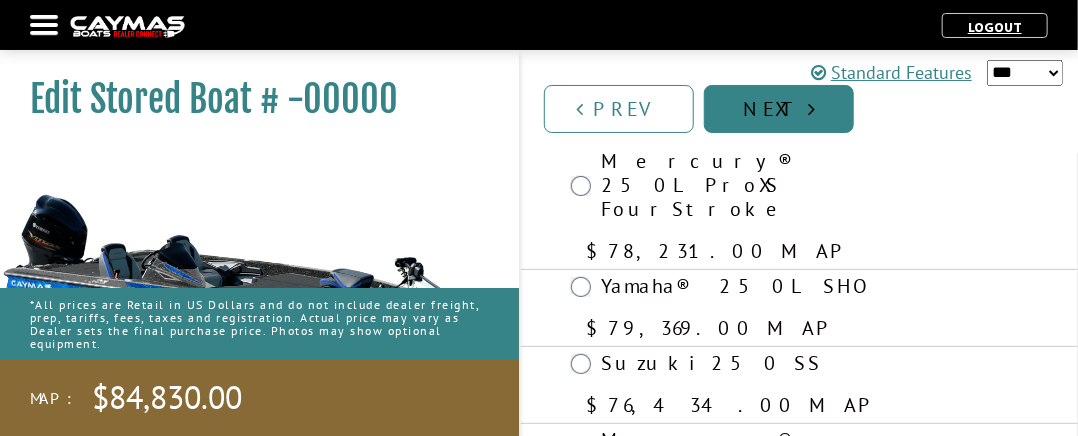 click on "Next" at bounding box center [779, 109] 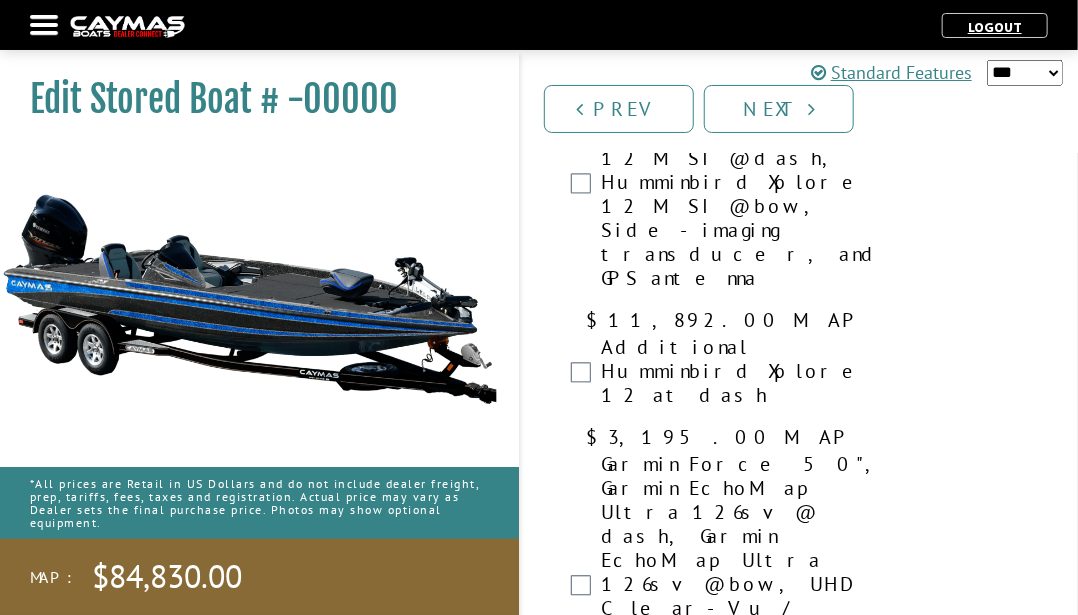 scroll, scrollTop: 1437, scrollLeft: 0, axis: vertical 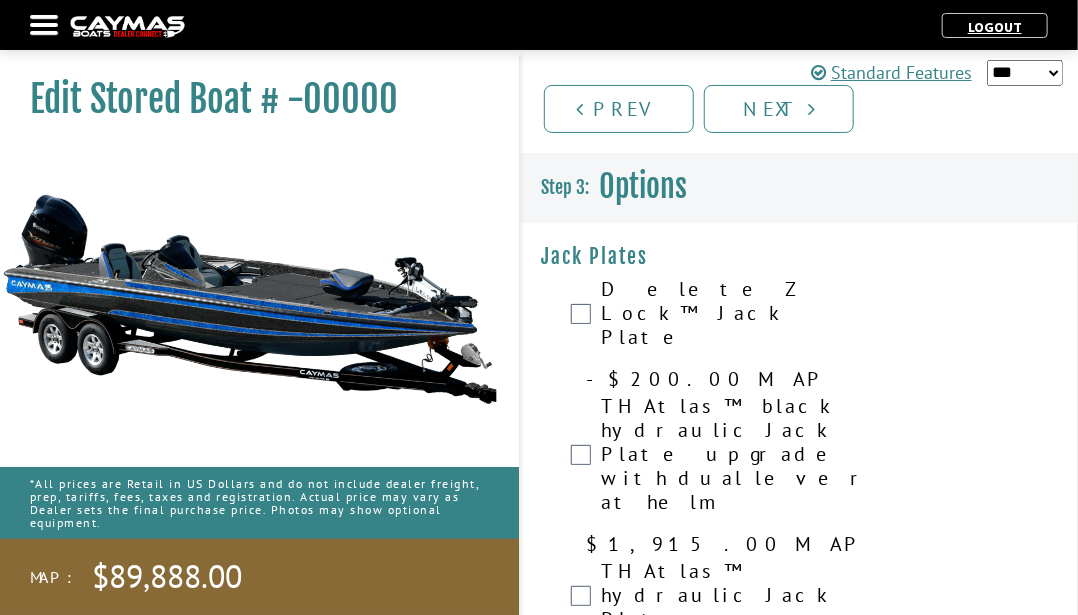 drag, startPoint x: 1050, startPoint y: 71, endPoint x: 1059, endPoint y: 77, distance: 10.816654 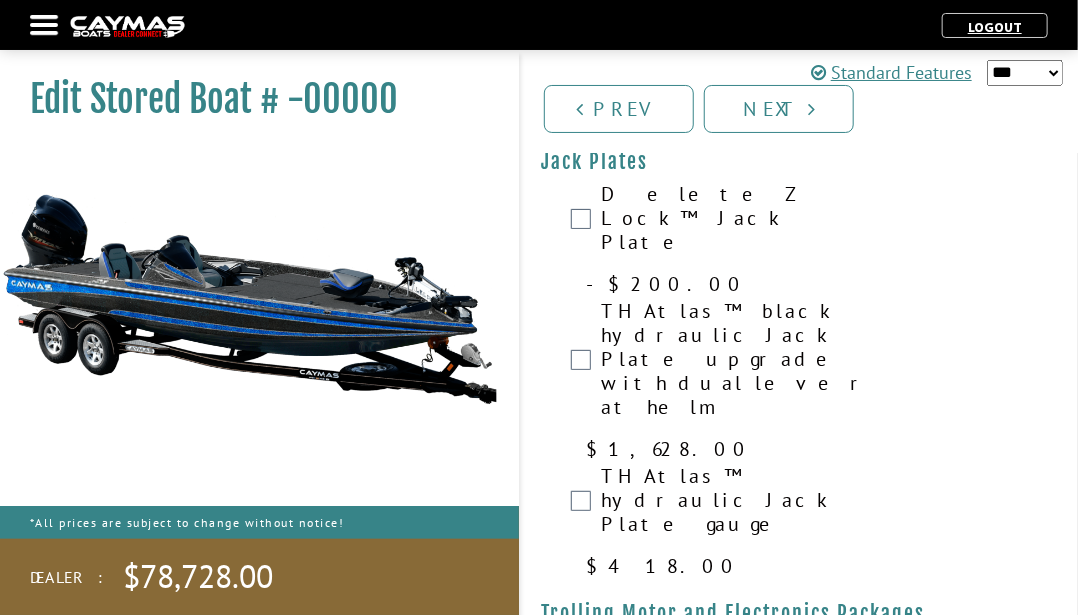 scroll, scrollTop: 200, scrollLeft: 0, axis: vertical 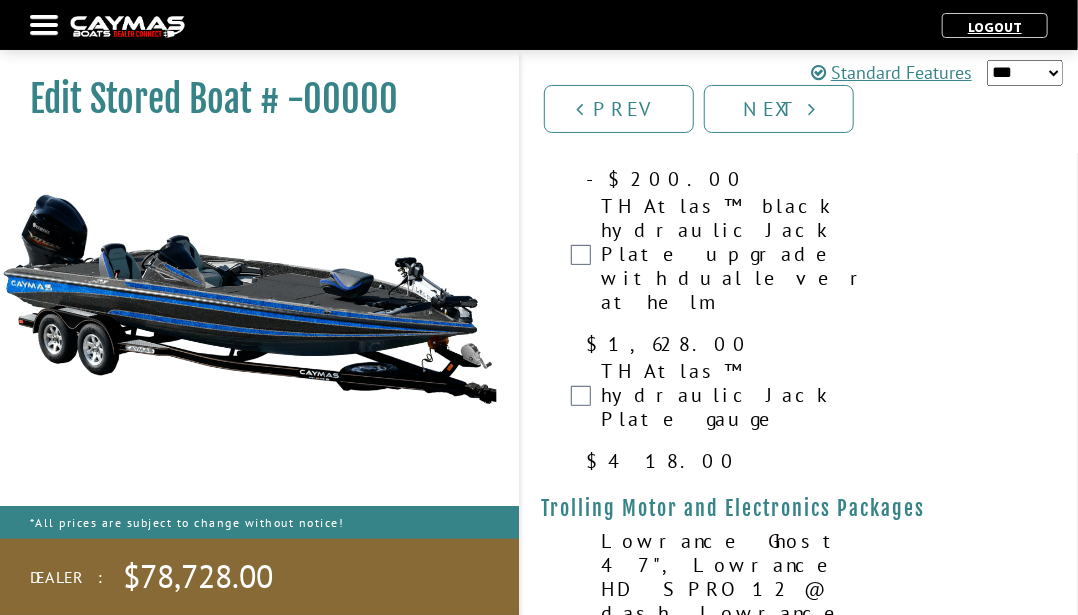 click on "***
******
******" at bounding box center [1025, 73] 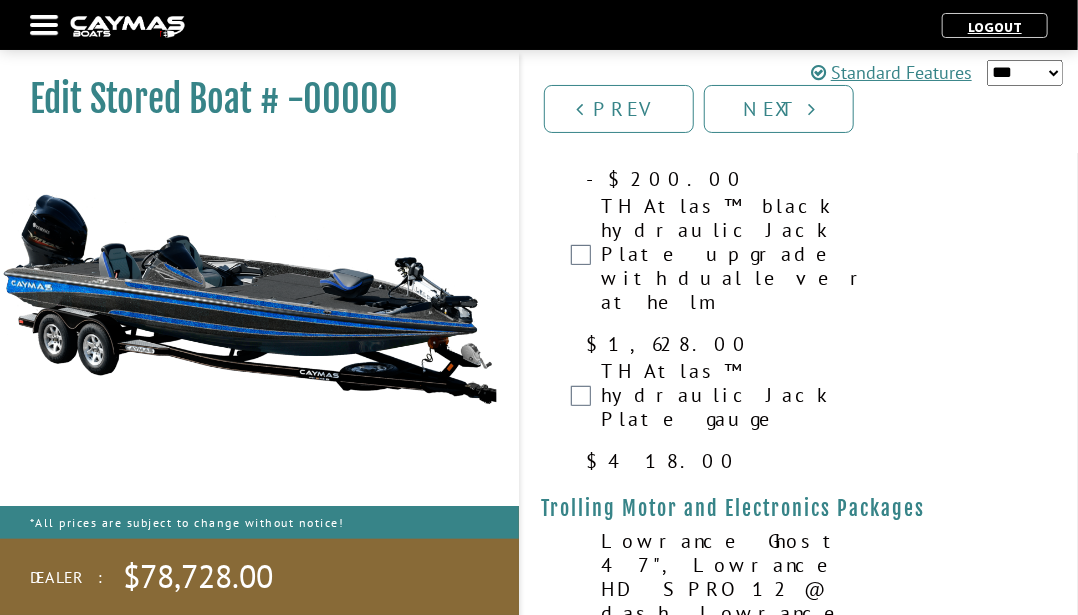 click on "***
******
******" at bounding box center (1025, 73) 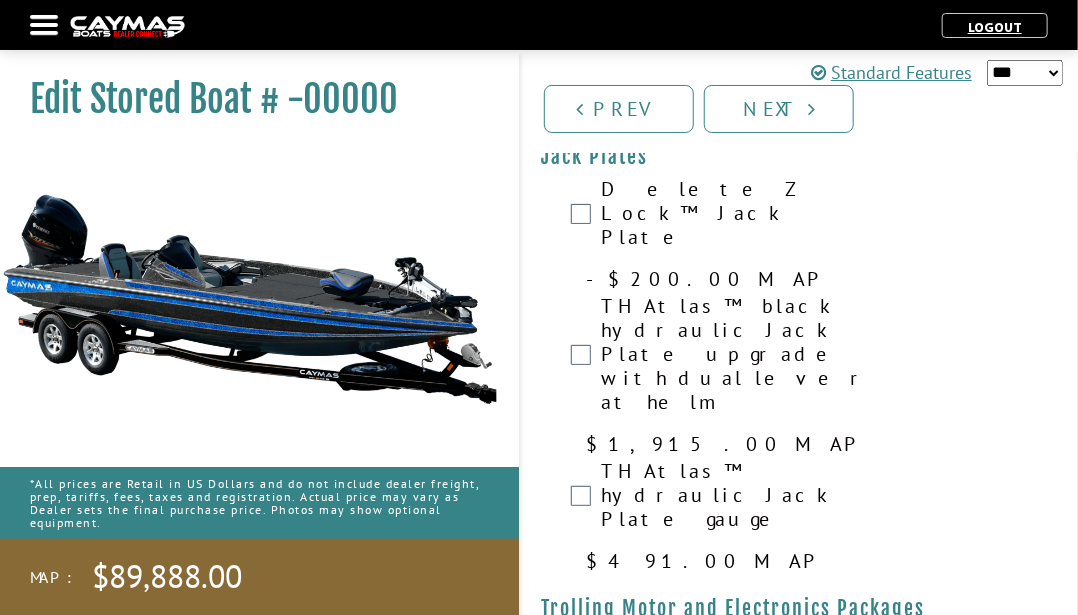 scroll, scrollTop: 0, scrollLeft: 0, axis: both 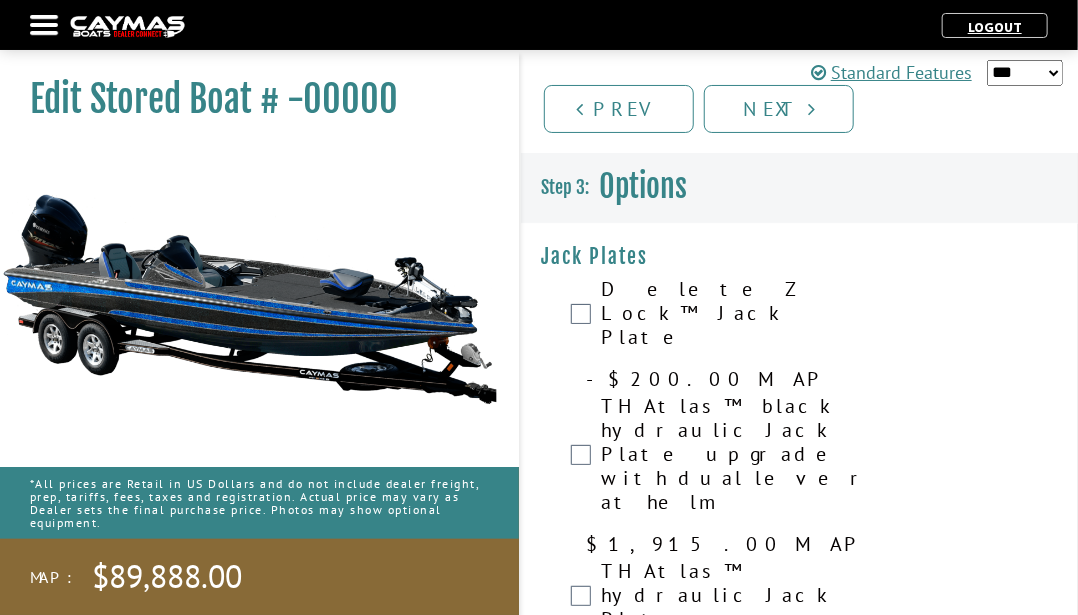click on "***
******
******" at bounding box center [1025, 73] 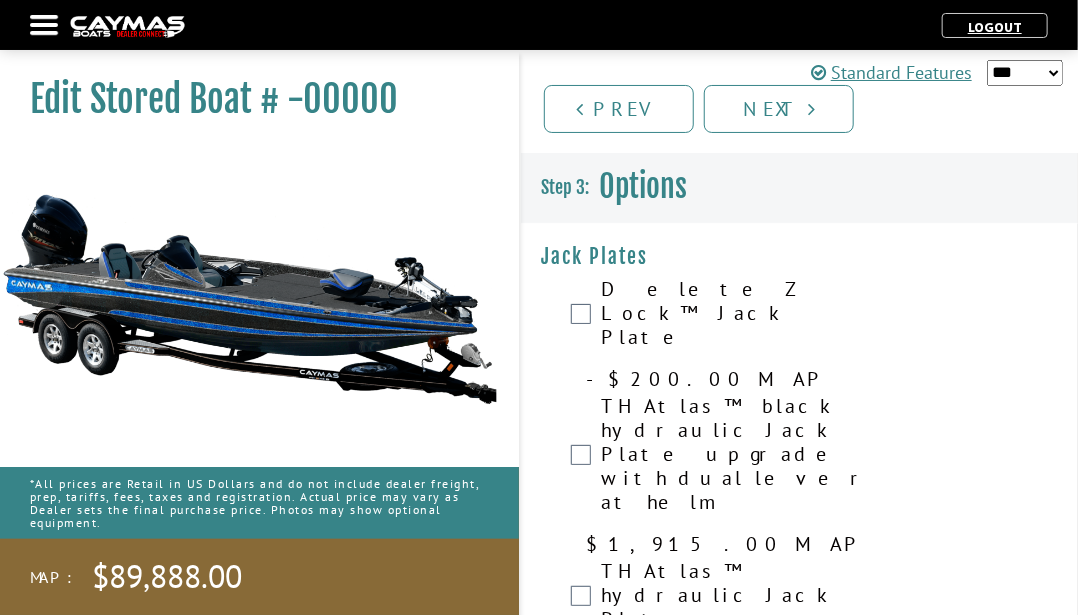 click on "***
******
******" at bounding box center [1025, 73] 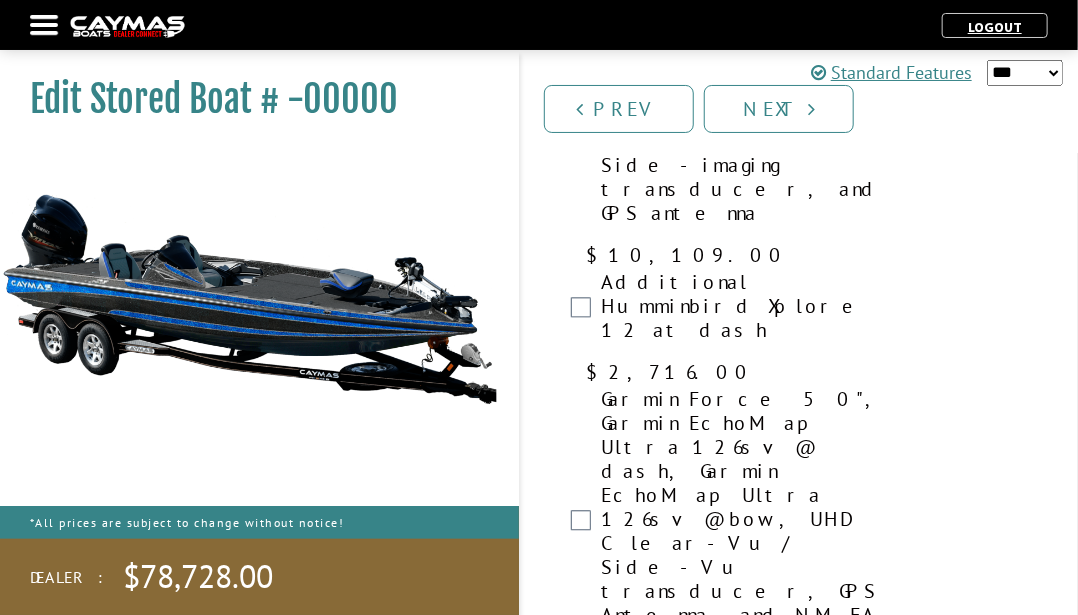 scroll, scrollTop: 1600, scrollLeft: 0, axis: vertical 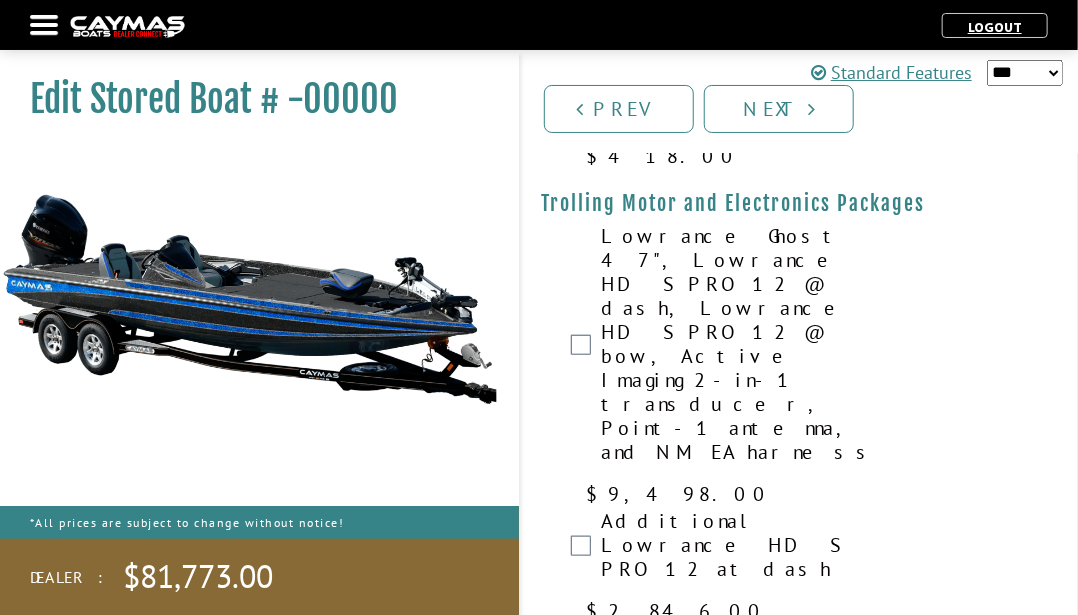 click on "***
******
******" at bounding box center (1025, 73) 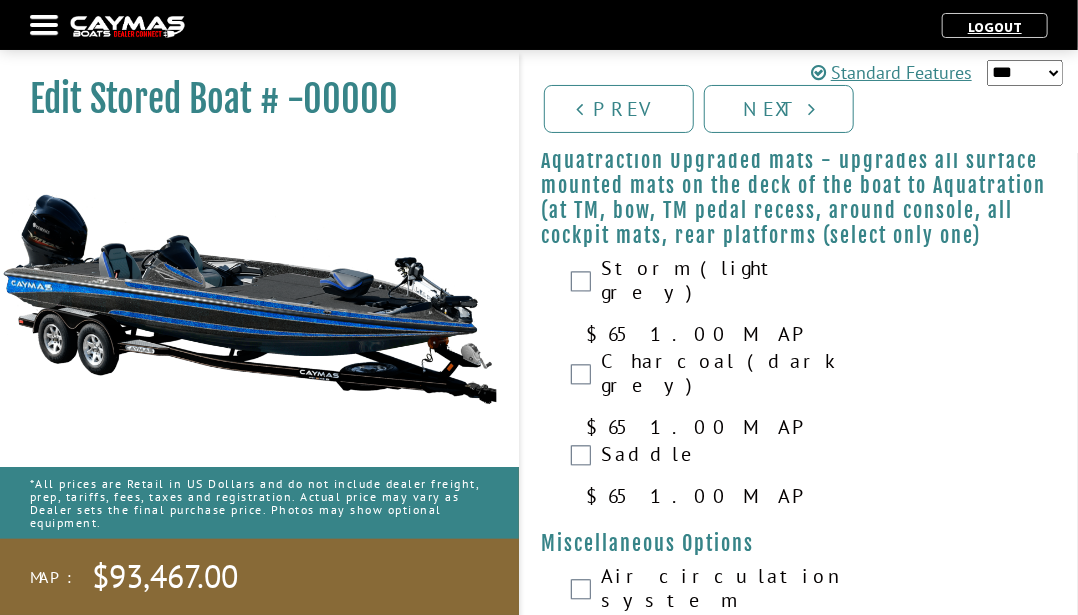 scroll, scrollTop: 4065, scrollLeft: 0, axis: vertical 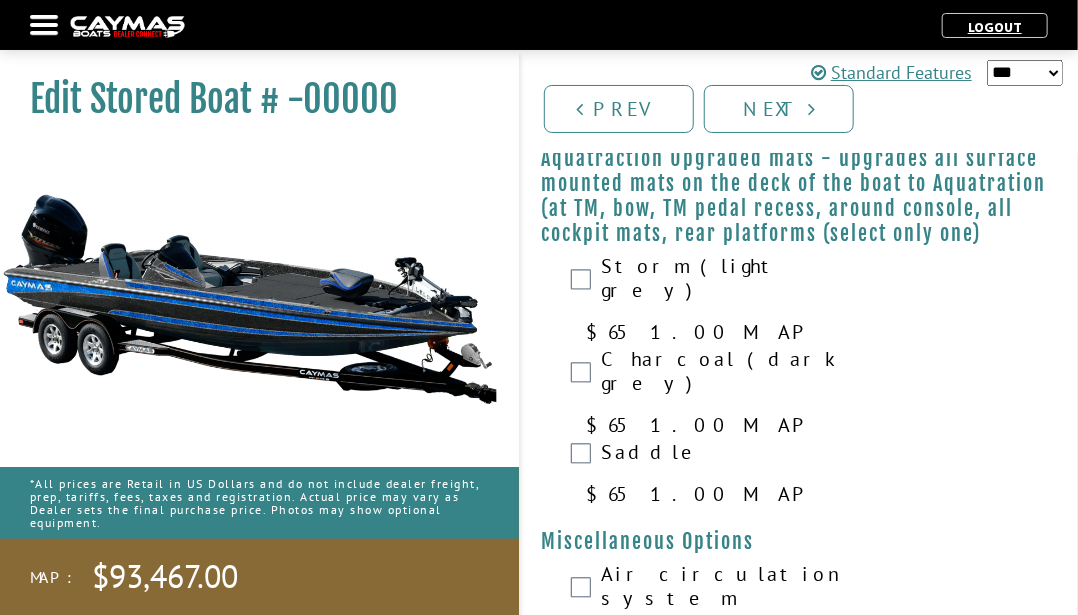 click on "***
******
******" at bounding box center (1025, 73) 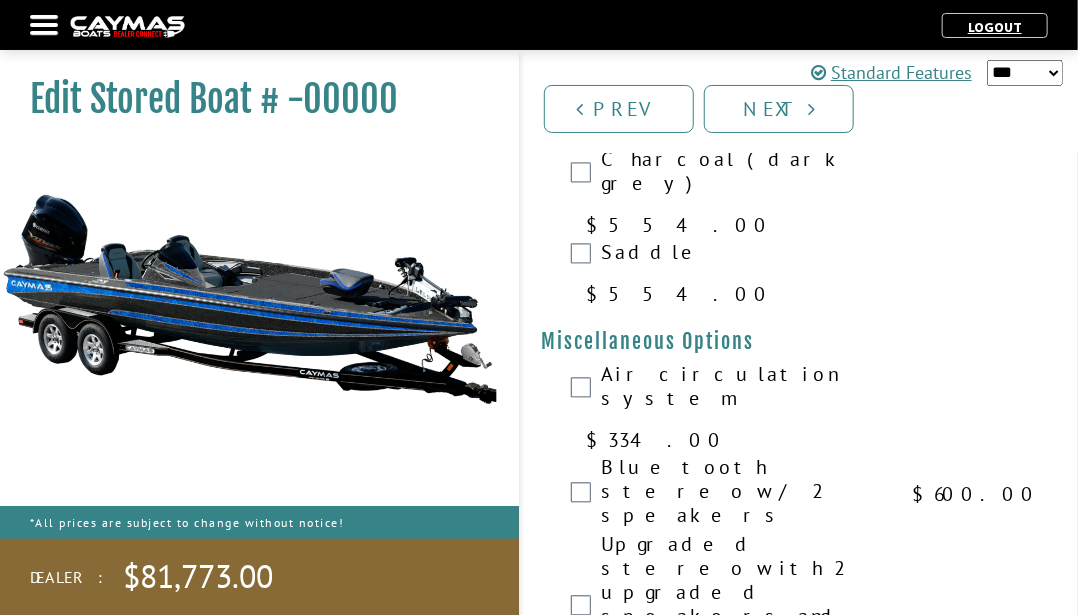 scroll, scrollTop: 3905, scrollLeft: 0, axis: vertical 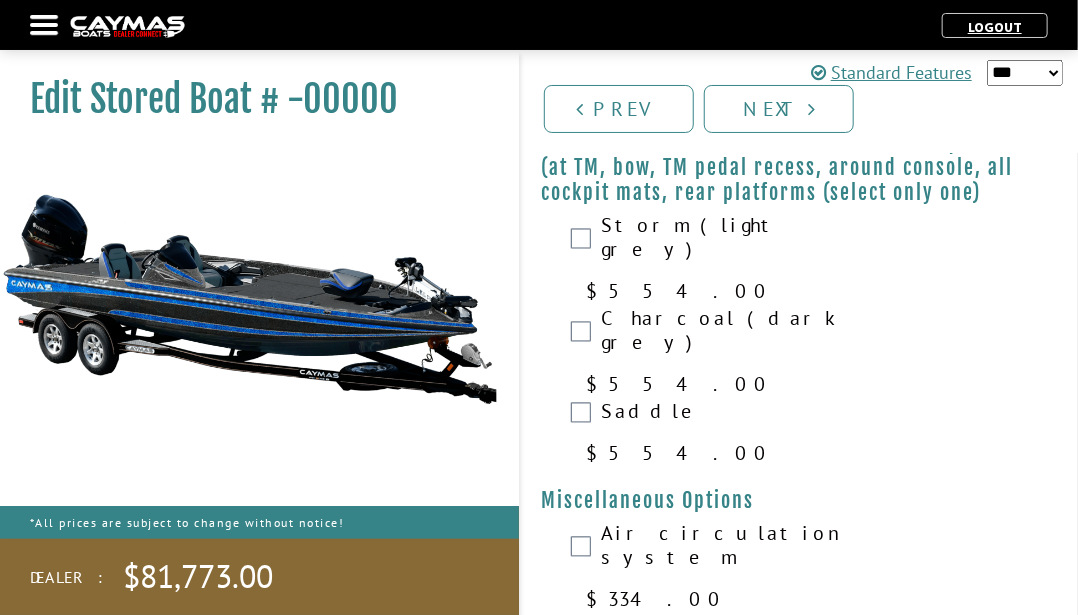 click on "***
******
******" at bounding box center (1025, 73) 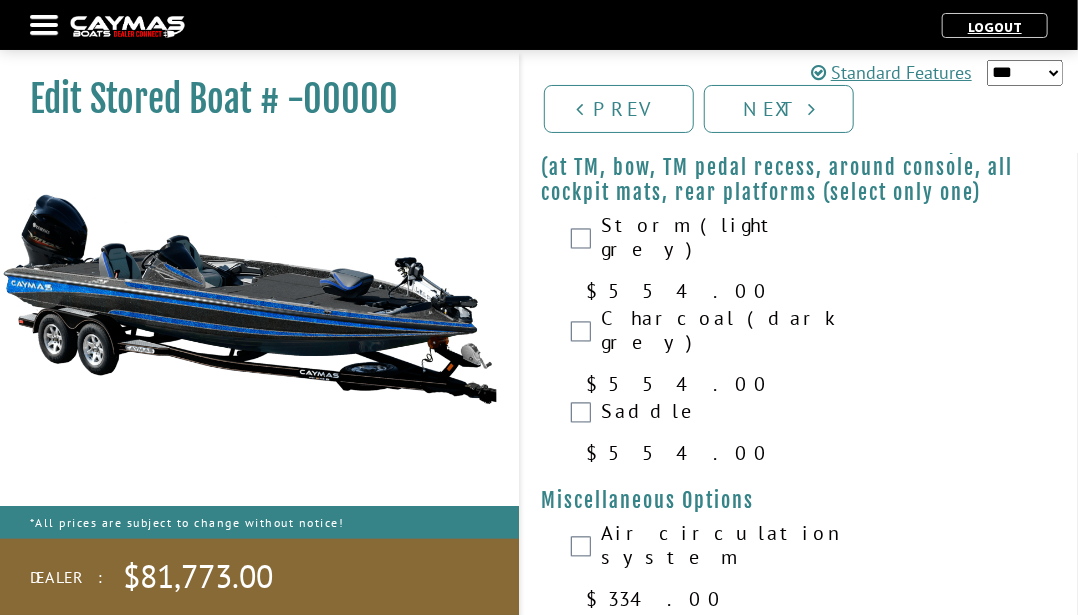 select on "*" 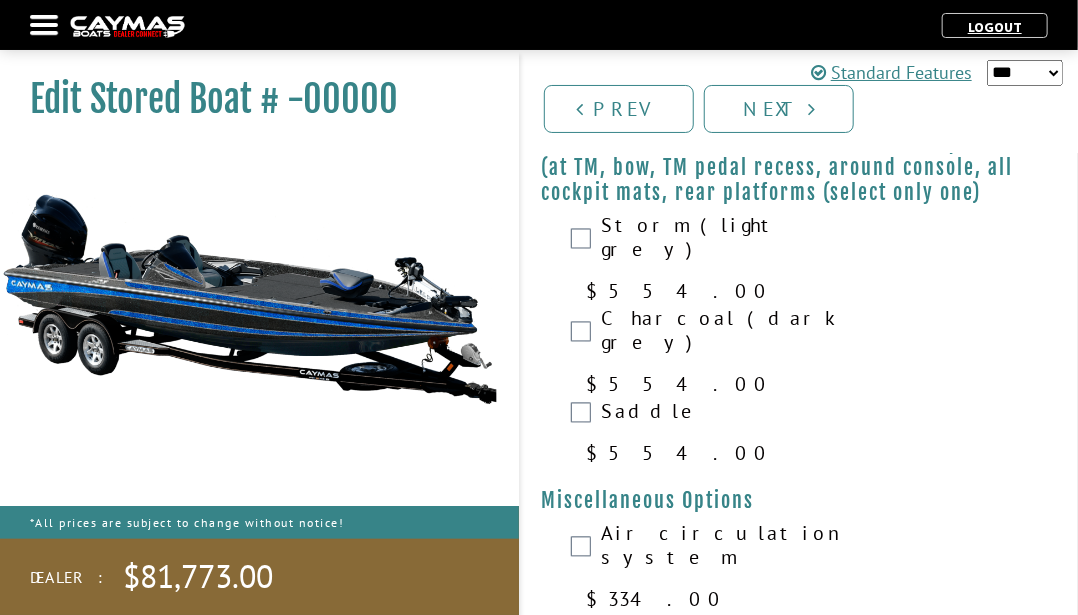 click on "***
******
******" at bounding box center (1025, 73) 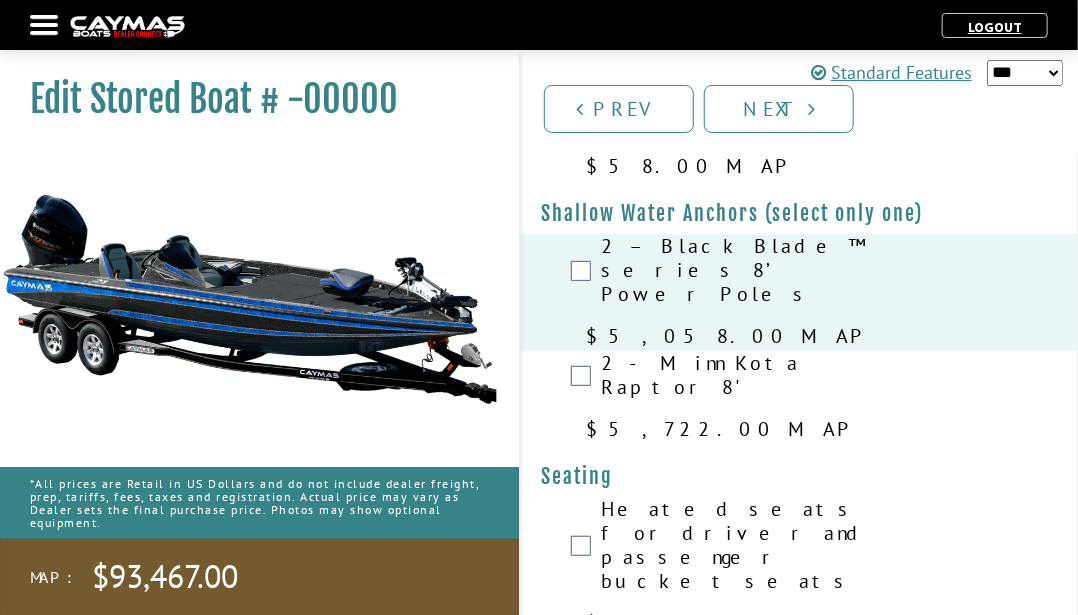 scroll, scrollTop: 2665, scrollLeft: 0, axis: vertical 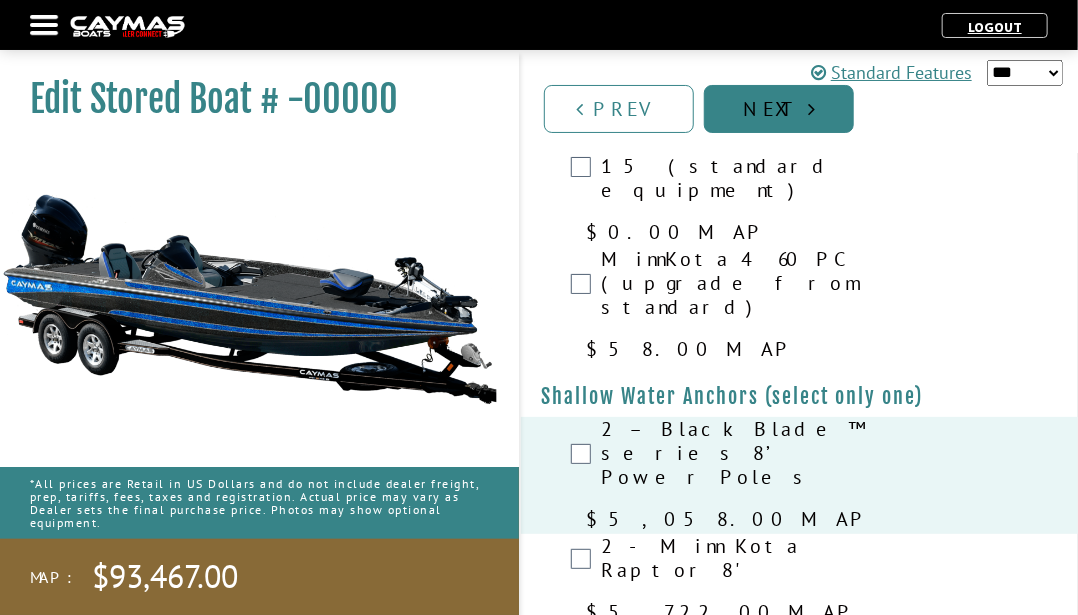 click on "Next" at bounding box center (779, 109) 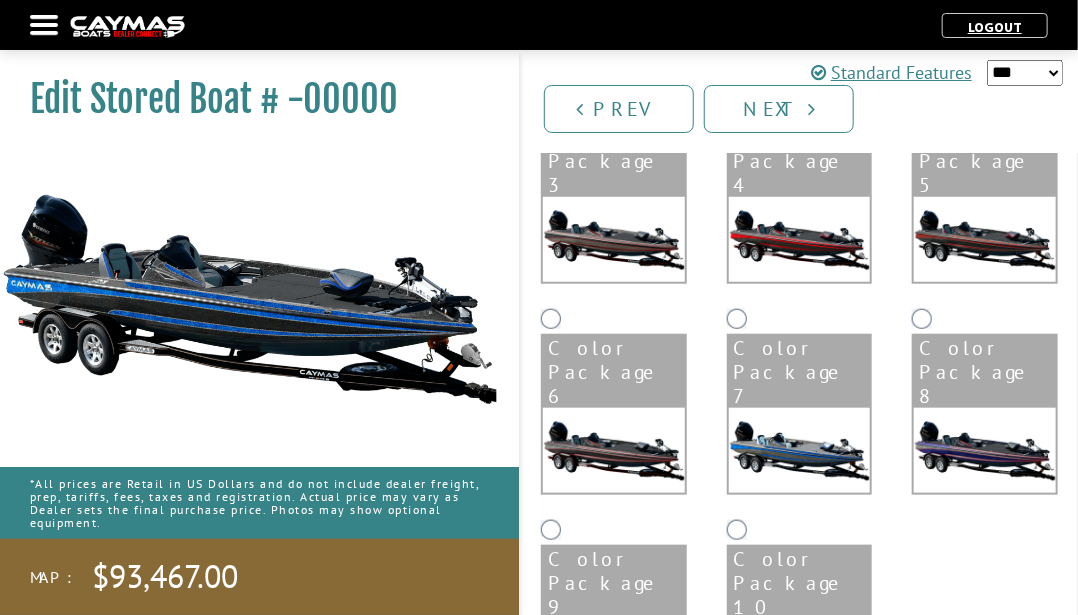 scroll, scrollTop: 485, scrollLeft: 0, axis: vertical 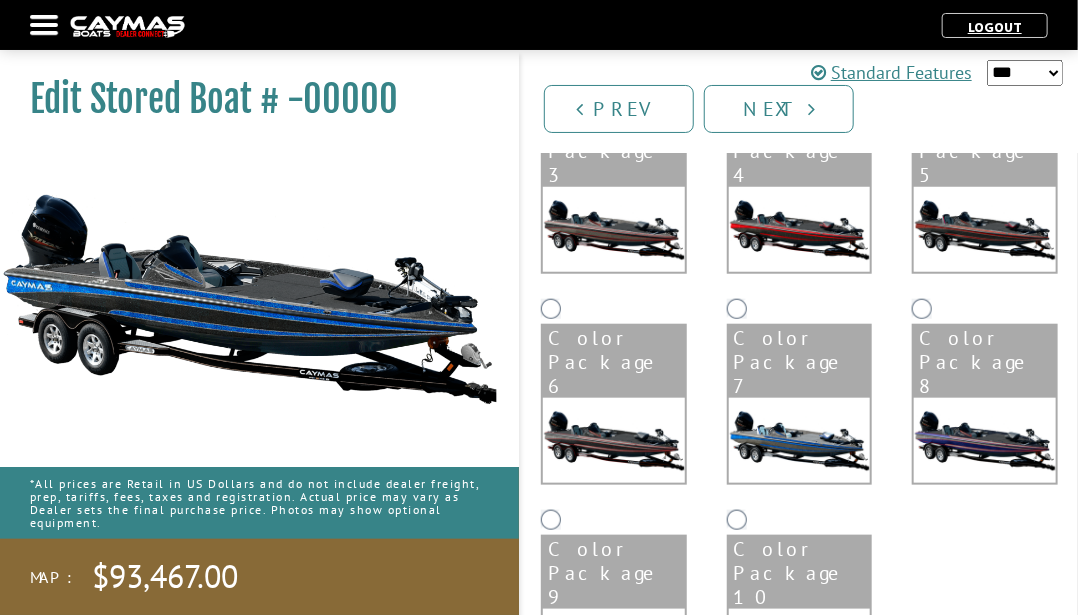 click on "Next" at bounding box center [779, 109] 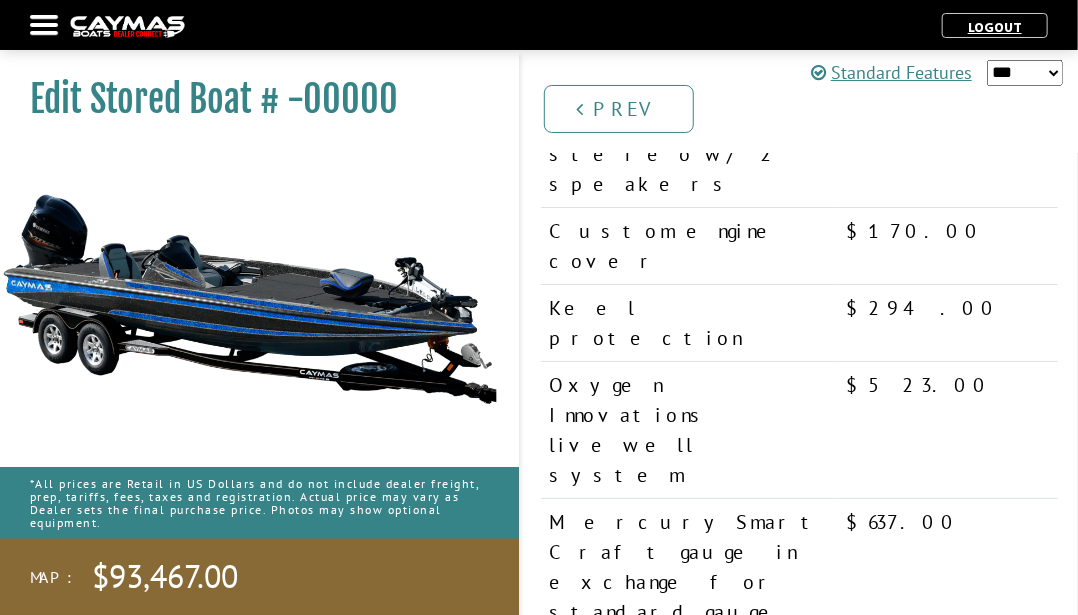 scroll, scrollTop: 2654, scrollLeft: 0, axis: vertical 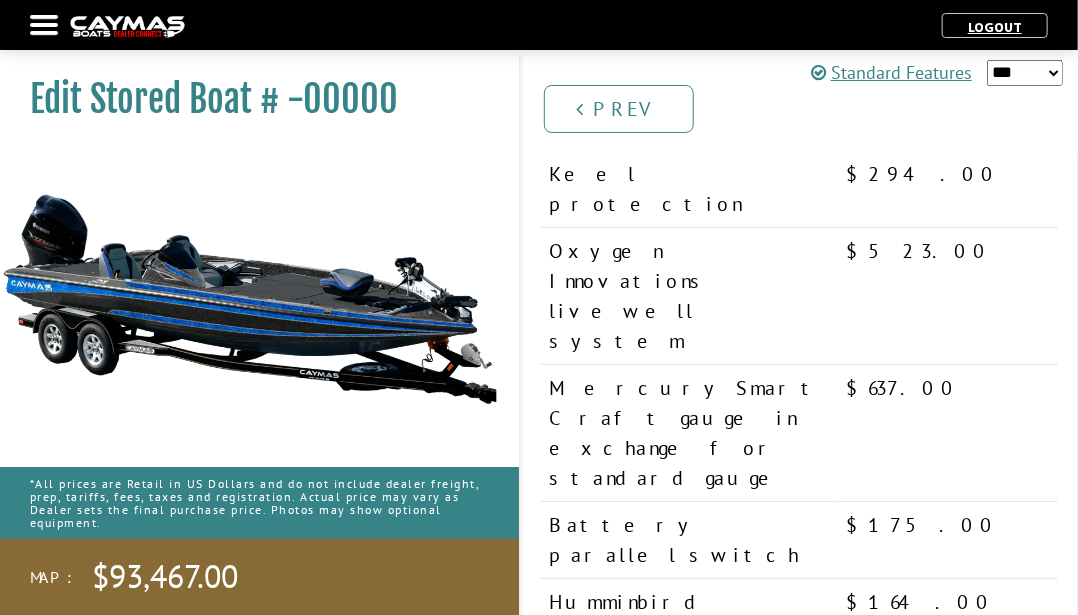 click on "**********" at bounding box center (630, 2205) 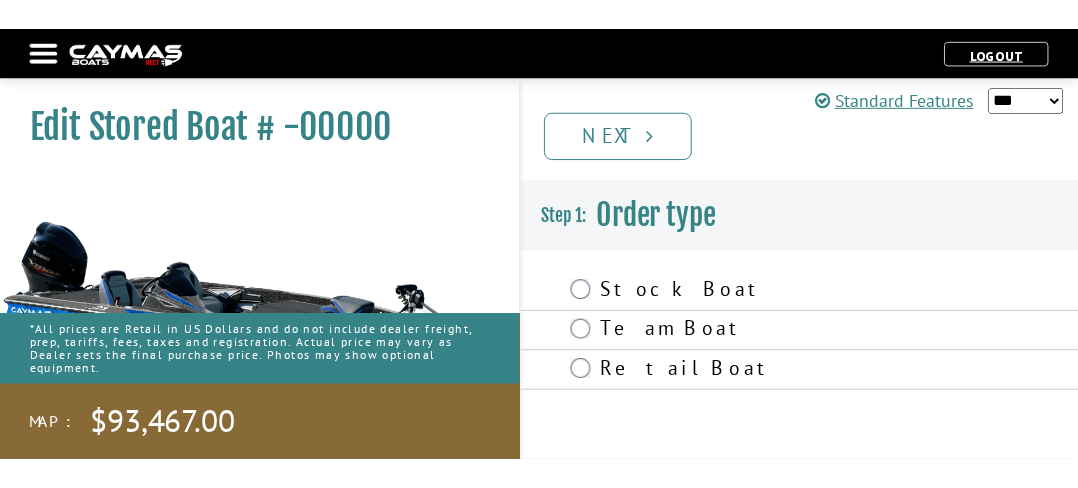 scroll, scrollTop: 0, scrollLeft: 0, axis: both 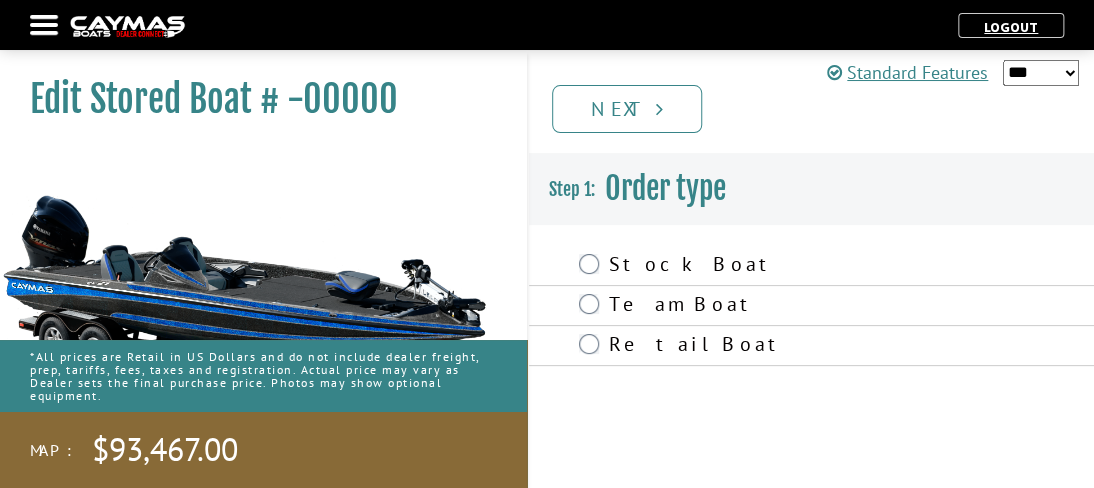 click on "***
******
******" at bounding box center [1041, 73] 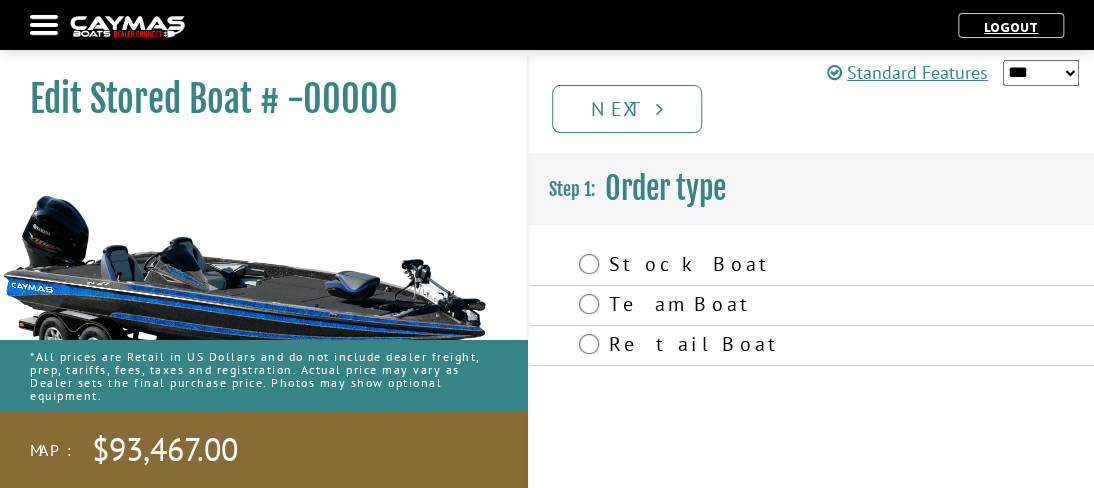 select on "*" 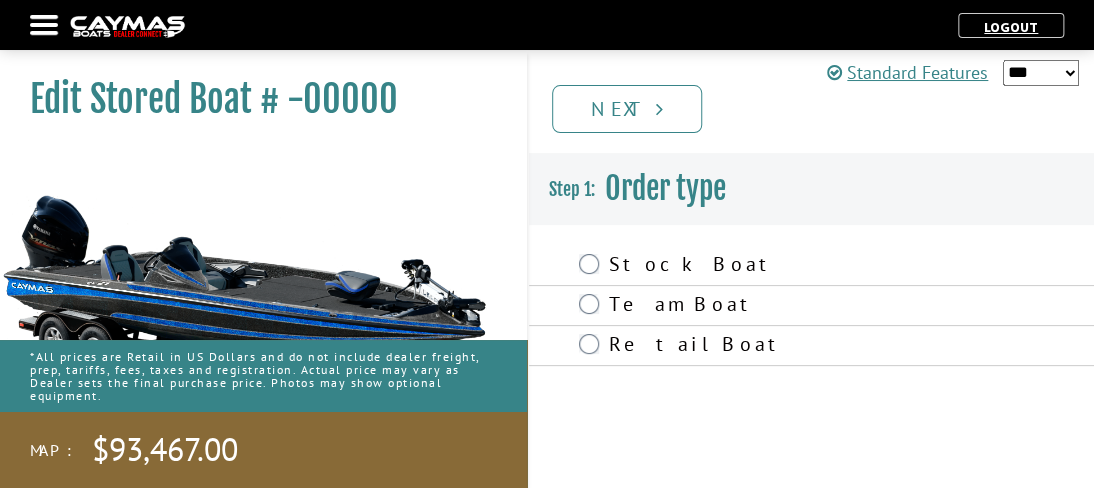 click on "***
******
******" at bounding box center (1041, 73) 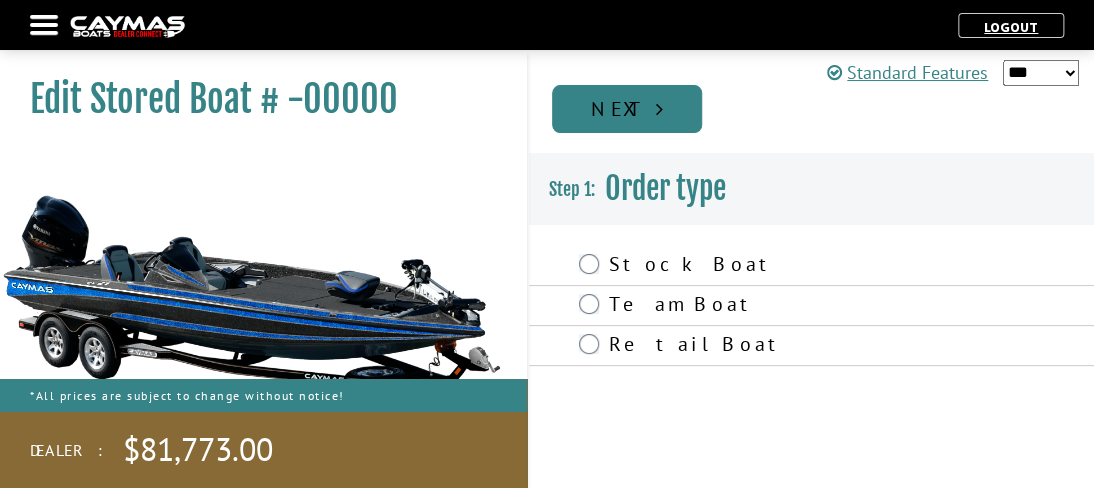 click on "Next" at bounding box center [627, 109] 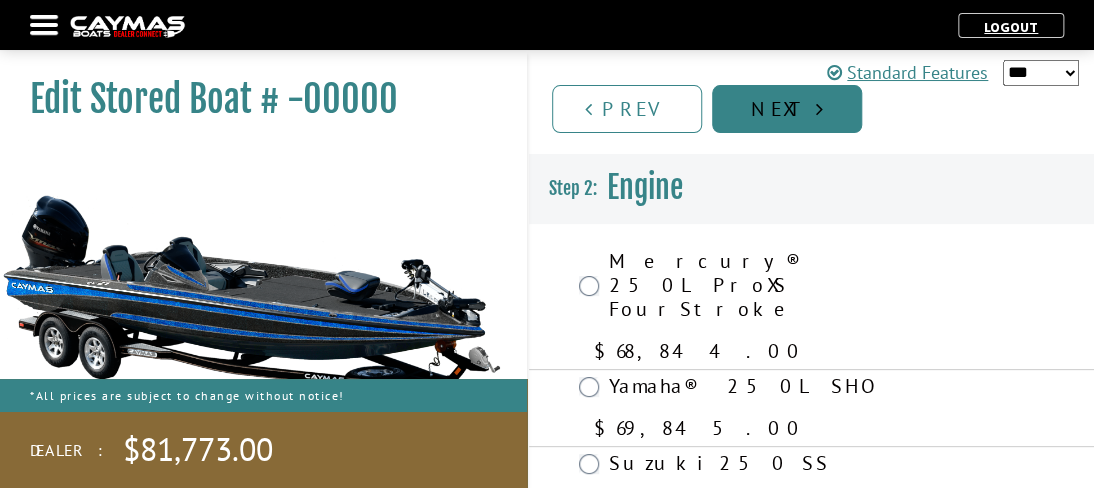 click on "Next" at bounding box center [787, 109] 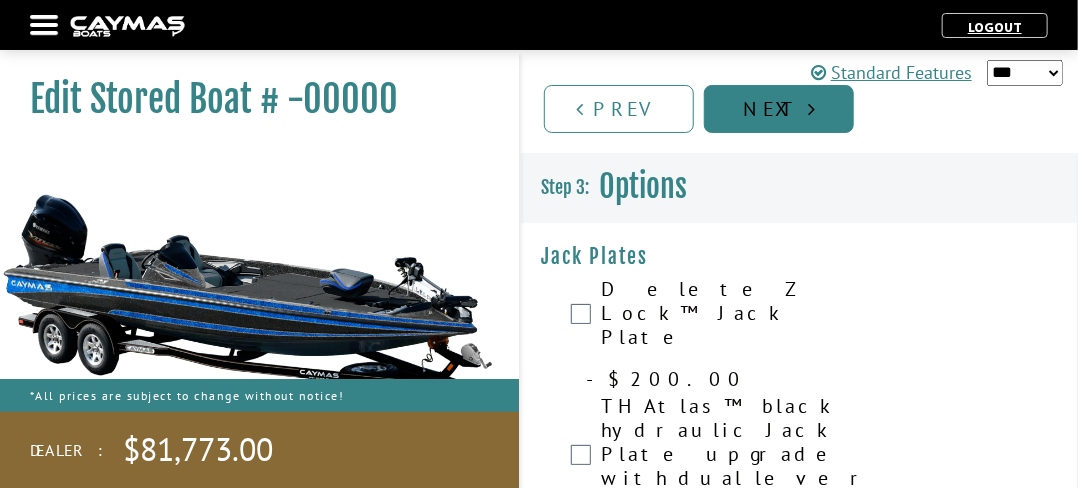 click on "Next" at bounding box center (779, 109) 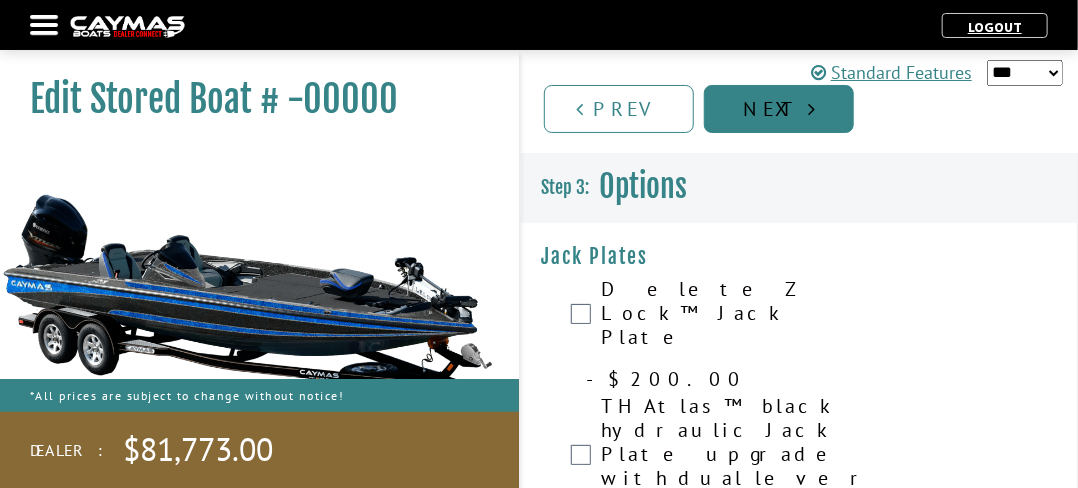 click on "Next" at bounding box center (779, 109) 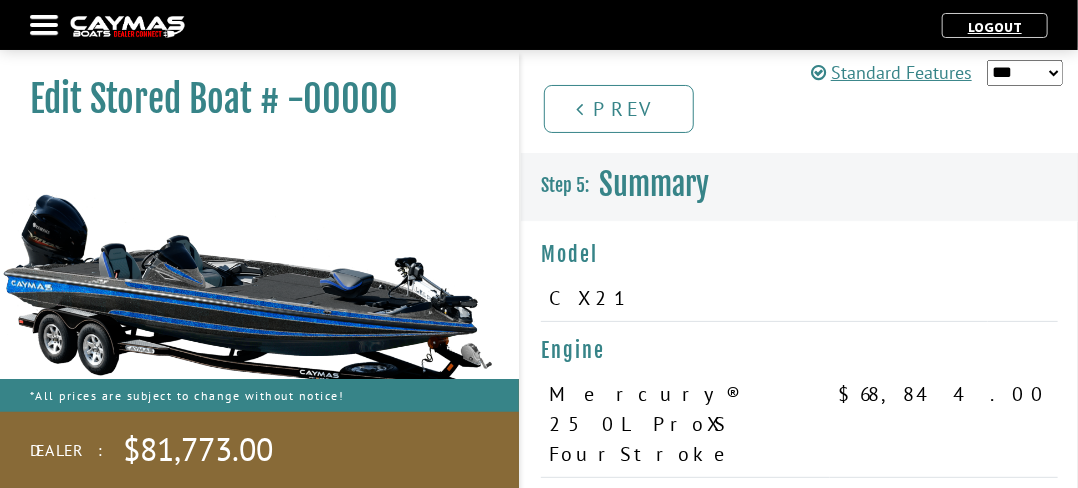 click on "Prev Next" at bounding box center [808, 107] 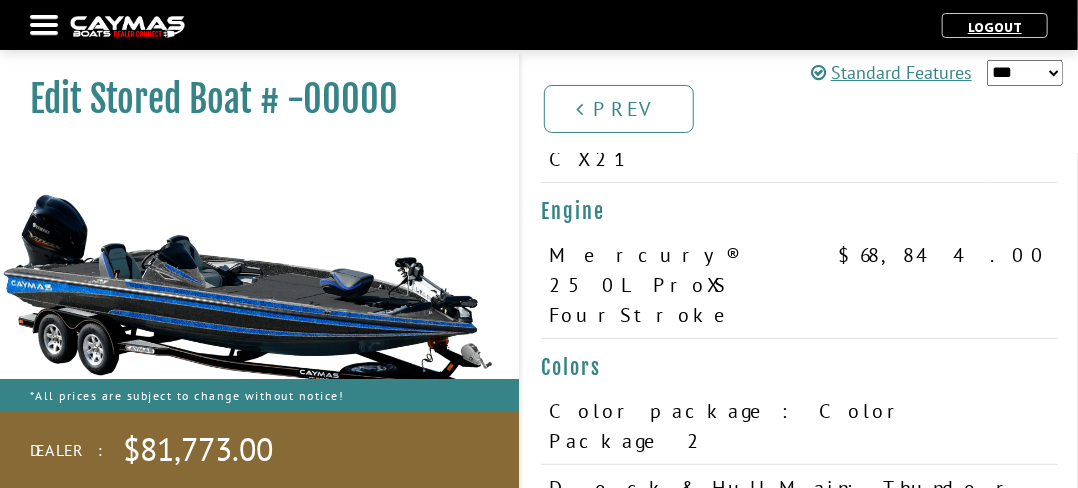 scroll, scrollTop: 0, scrollLeft: 0, axis: both 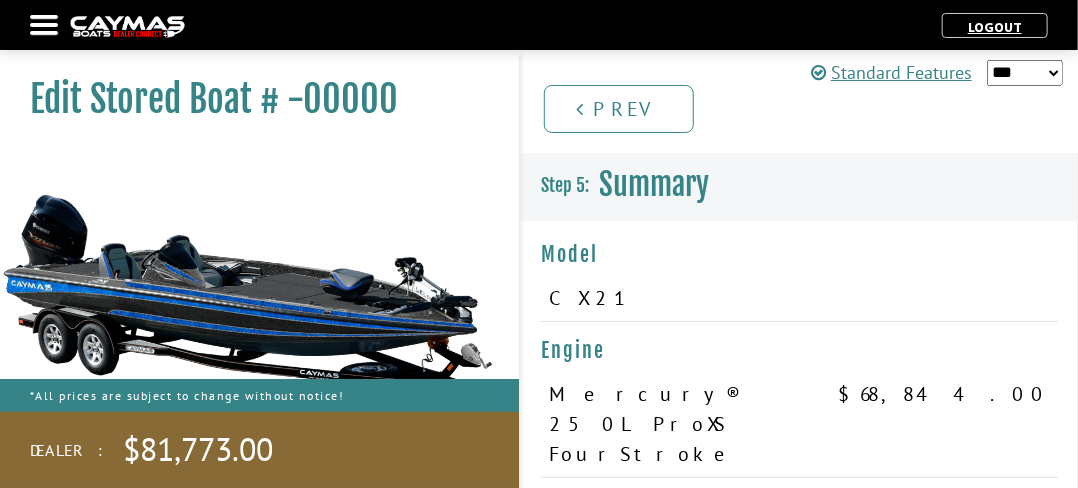 click on "***
******
******" at bounding box center [1025, 73] 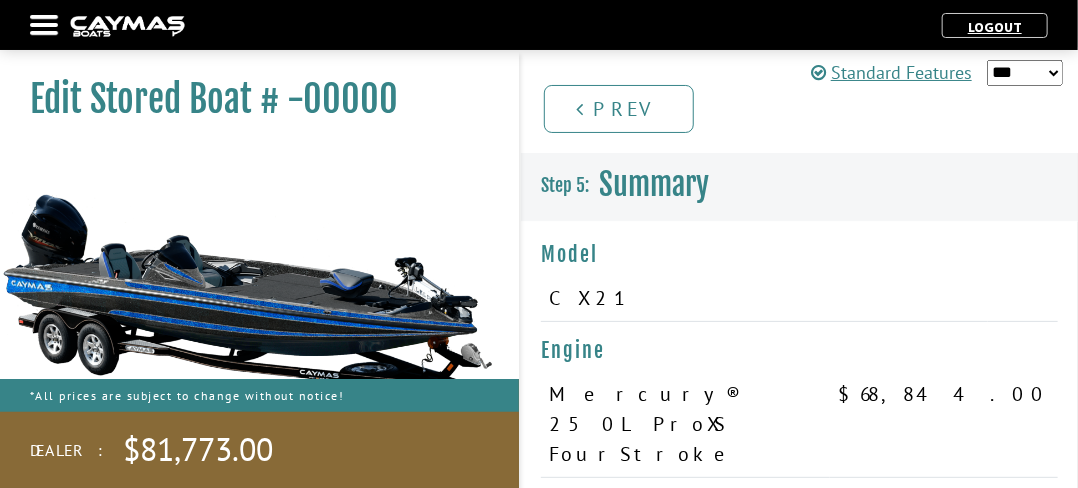 click on "***
******
******" at bounding box center [1025, 73] 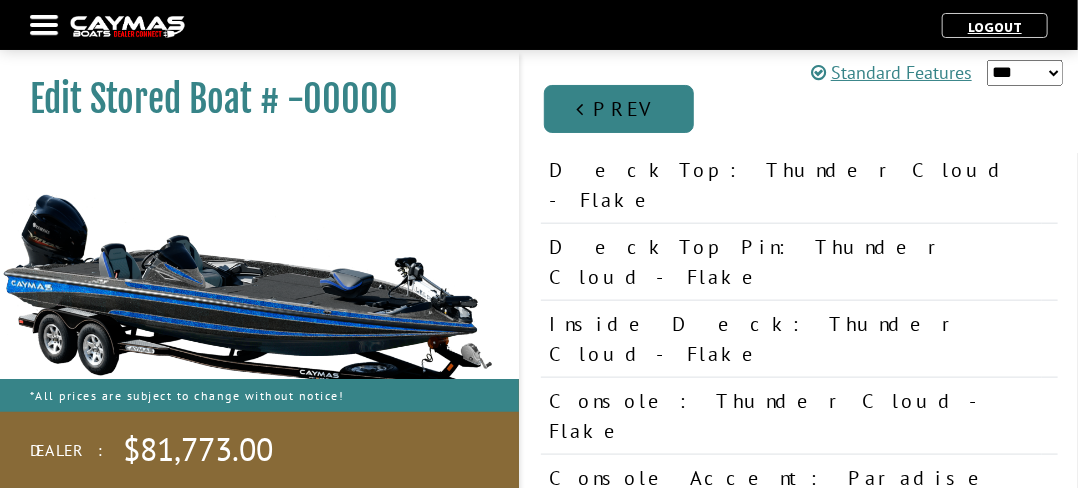 scroll, scrollTop: 576, scrollLeft: 0, axis: vertical 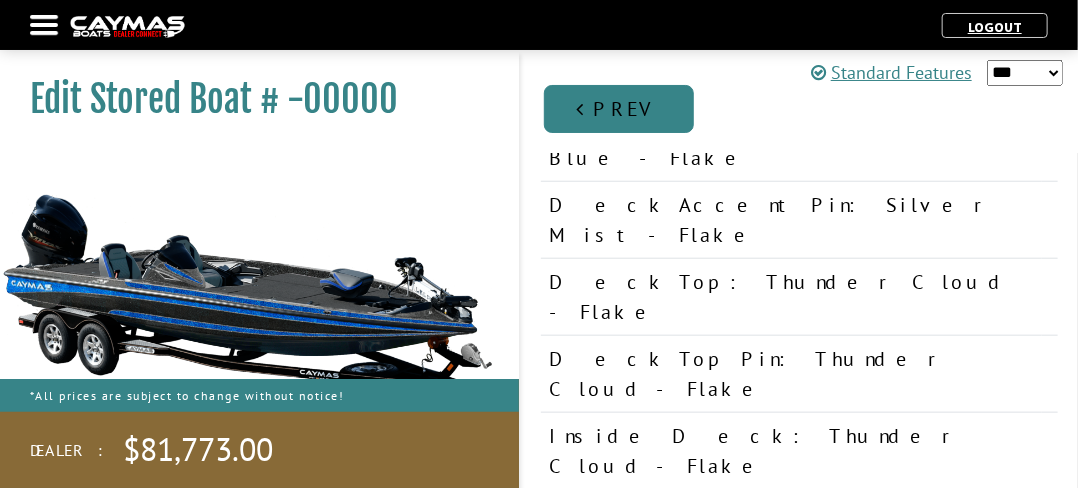 click on "Prev" at bounding box center (619, 109) 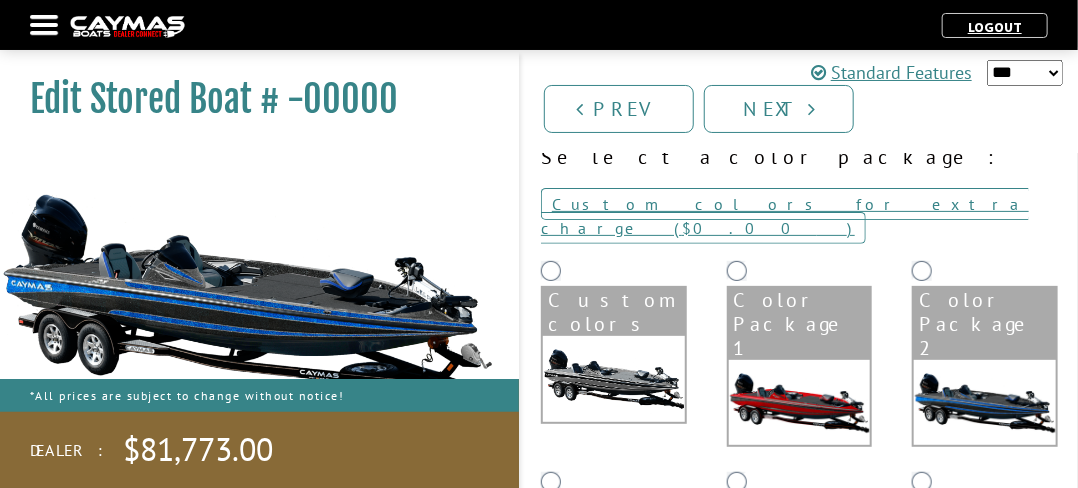 scroll, scrollTop: 0, scrollLeft: 0, axis: both 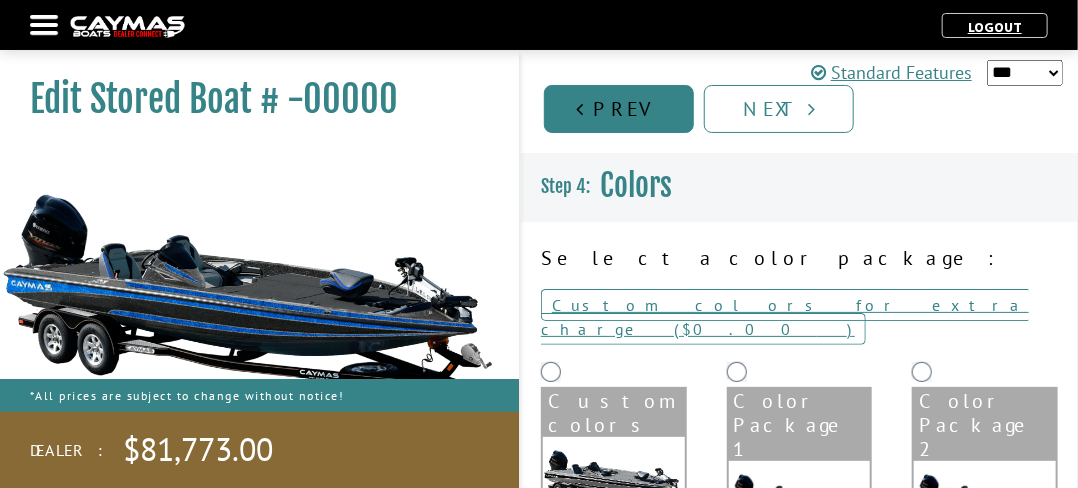 click on "Prev" at bounding box center (619, 109) 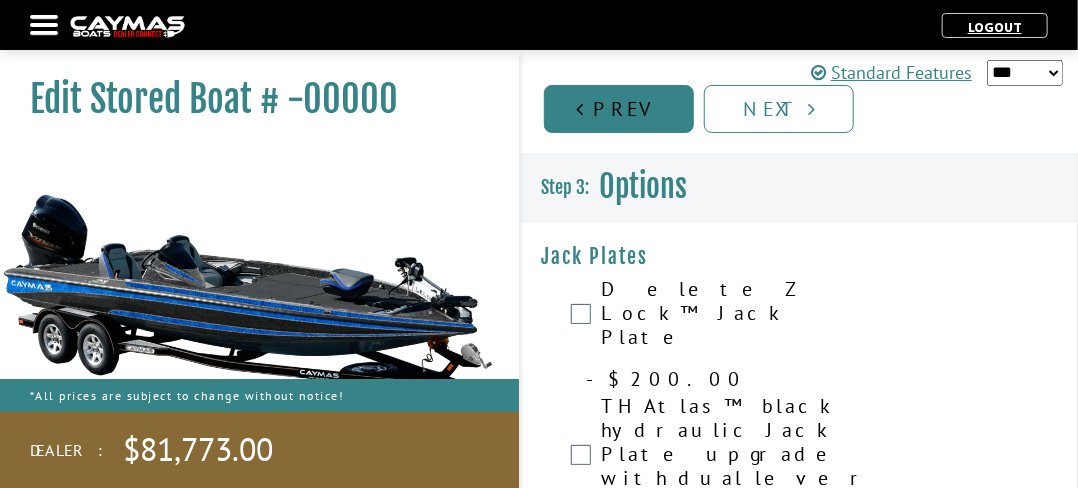 click on "Prev" at bounding box center [619, 109] 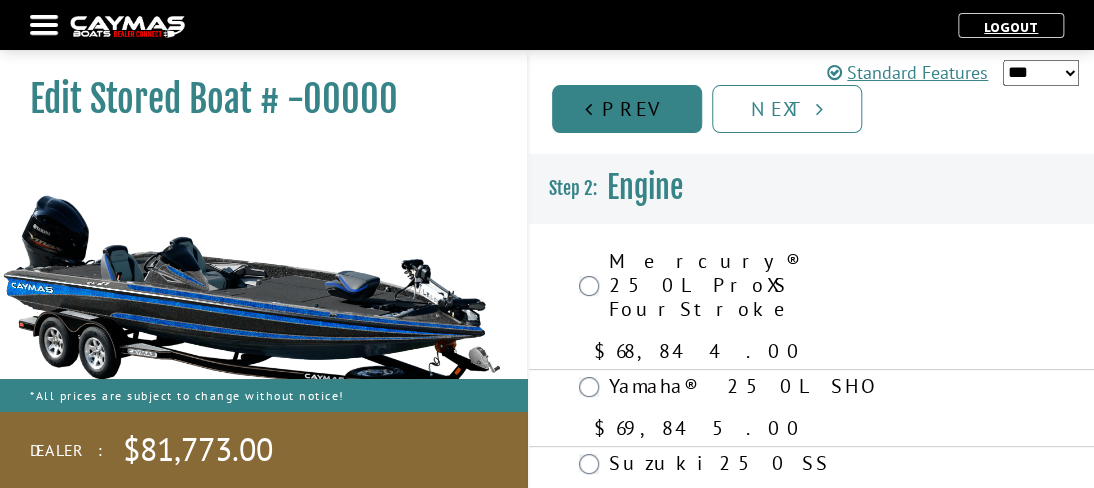 click on "Prev" at bounding box center (627, 109) 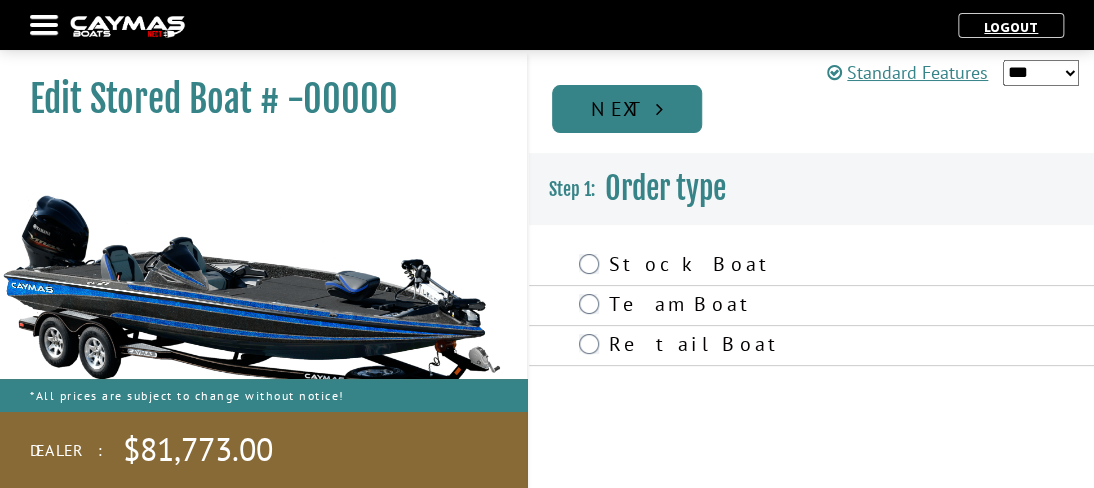 click on "Next" at bounding box center (627, 109) 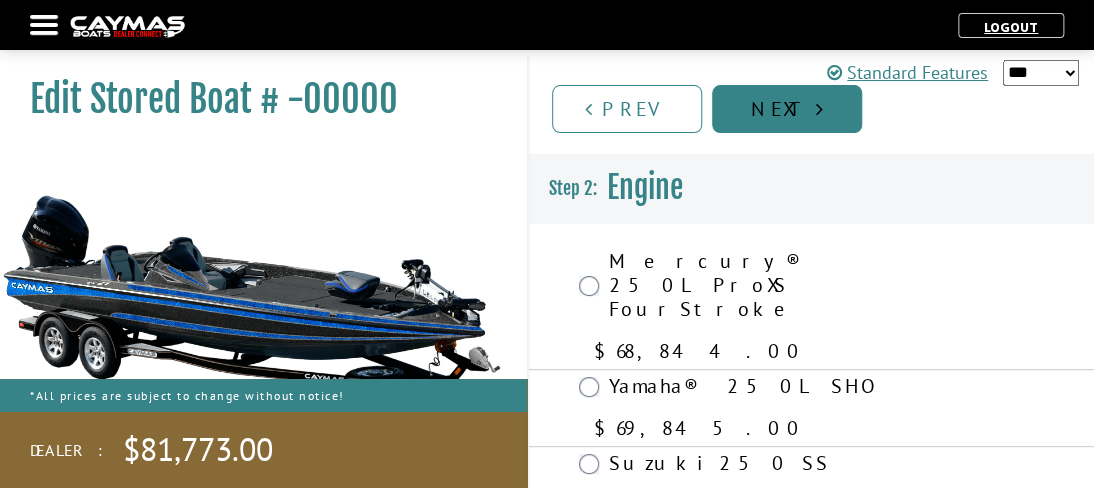 click on "Next" at bounding box center (787, 109) 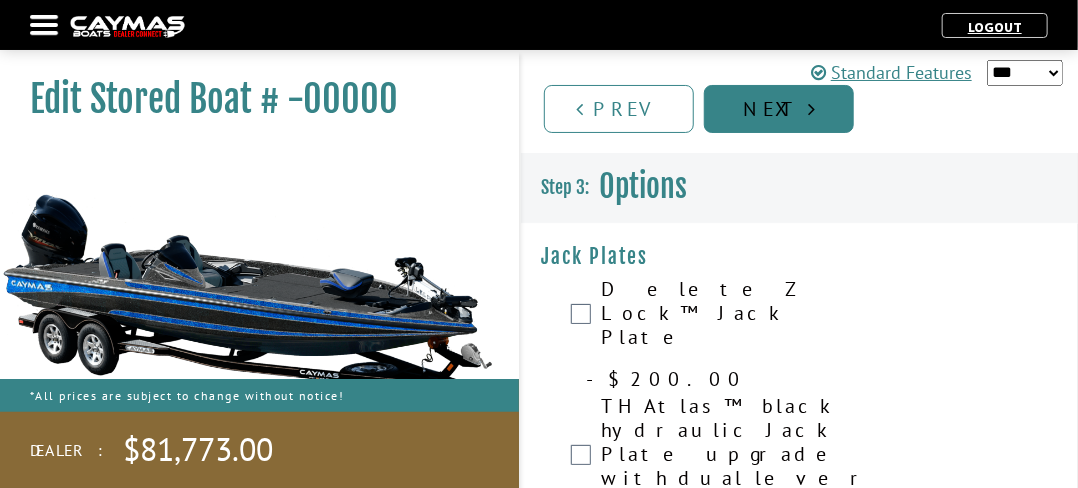 click on "Next" at bounding box center [779, 109] 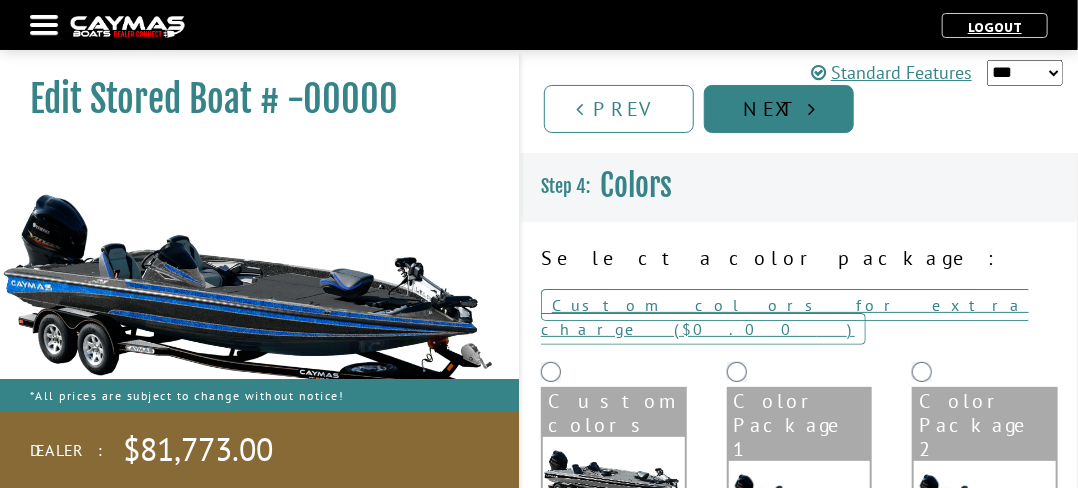 click on "Next" at bounding box center (779, 109) 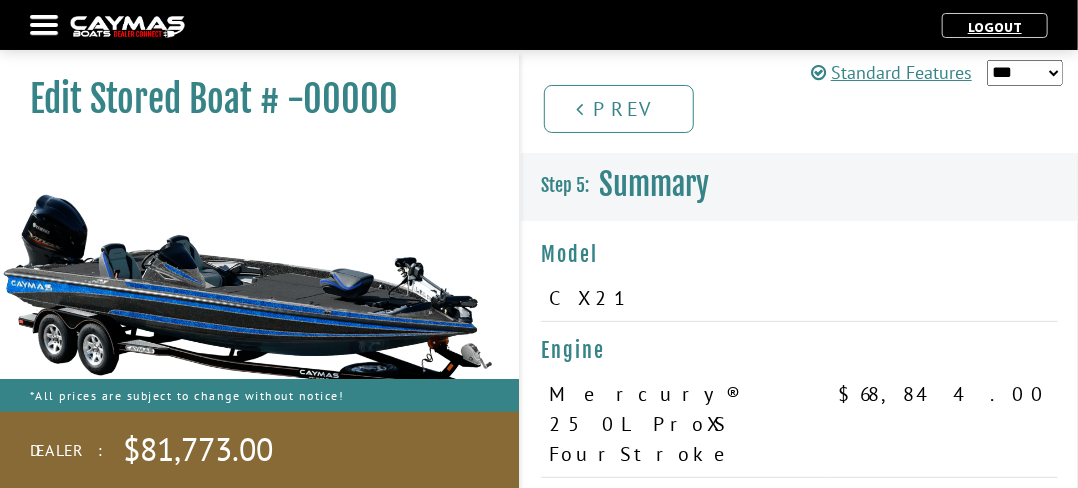 click on "Prev Next" at bounding box center (808, 107) 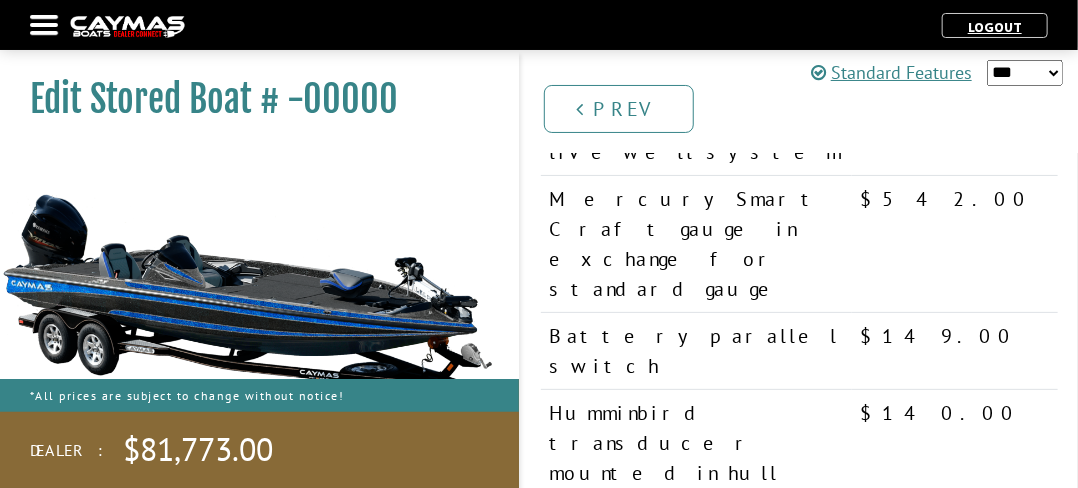 scroll, scrollTop: 2781, scrollLeft: 0, axis: vertical 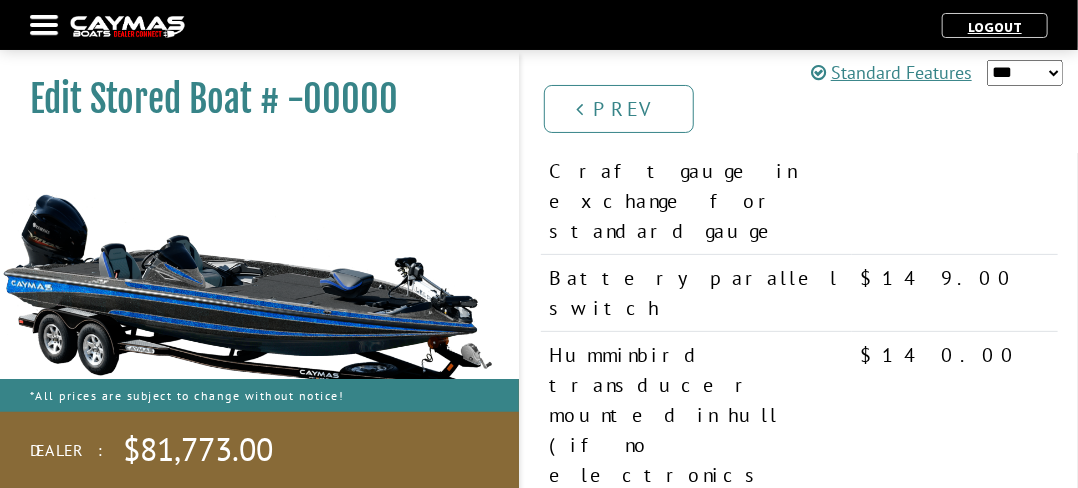 click on "**********" at bounding box center (630, 1958) 